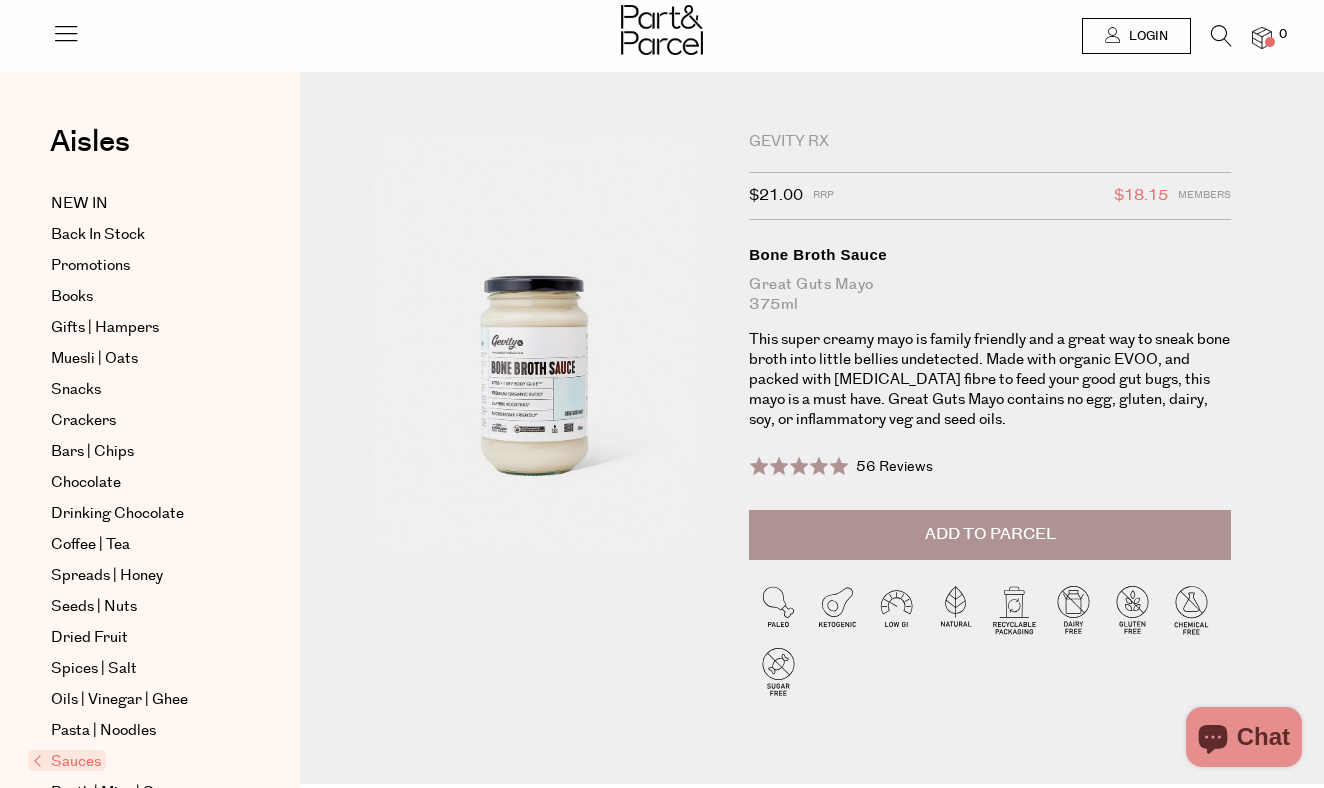 scroll, scrollTop: 0, scrollLeft: 0, axis: both 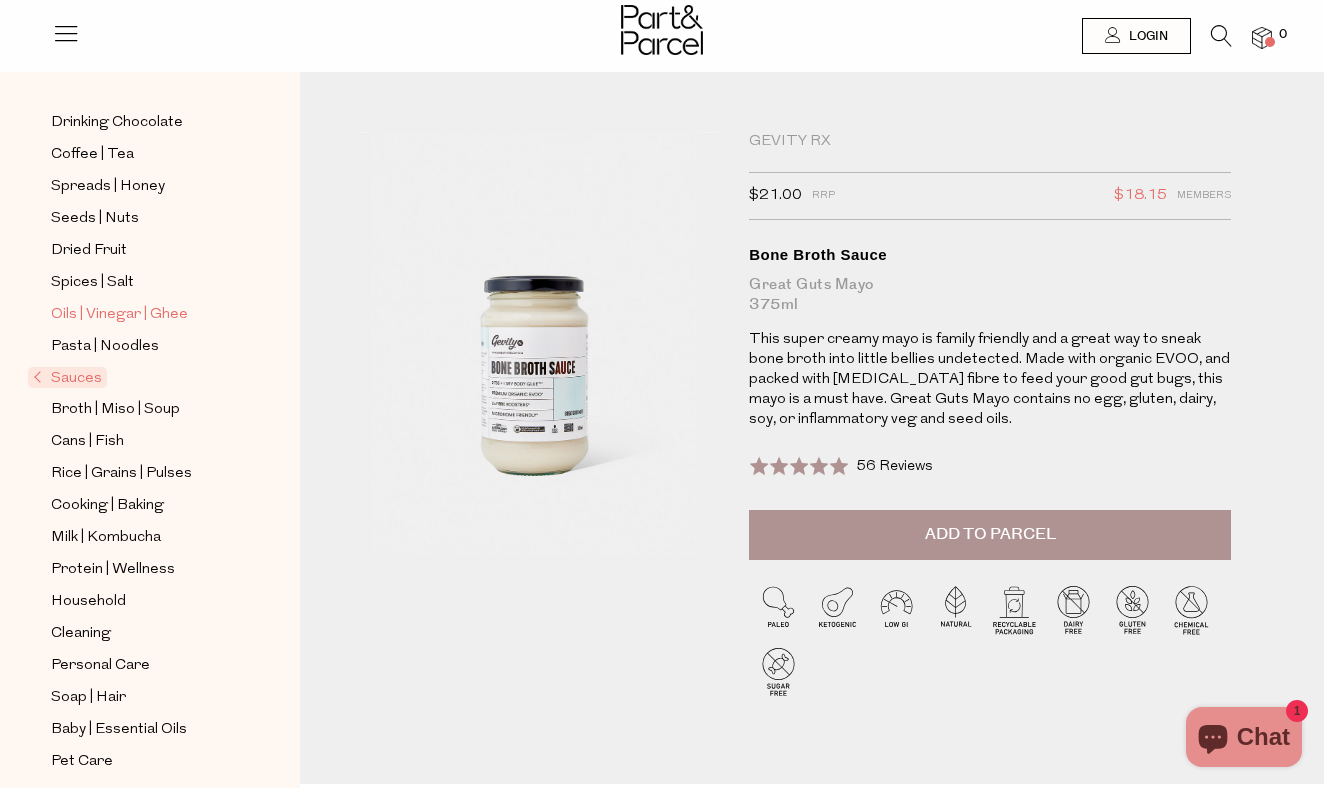 click on "Oils | Vinegar | Ghee" at bounding box center [119, 315] 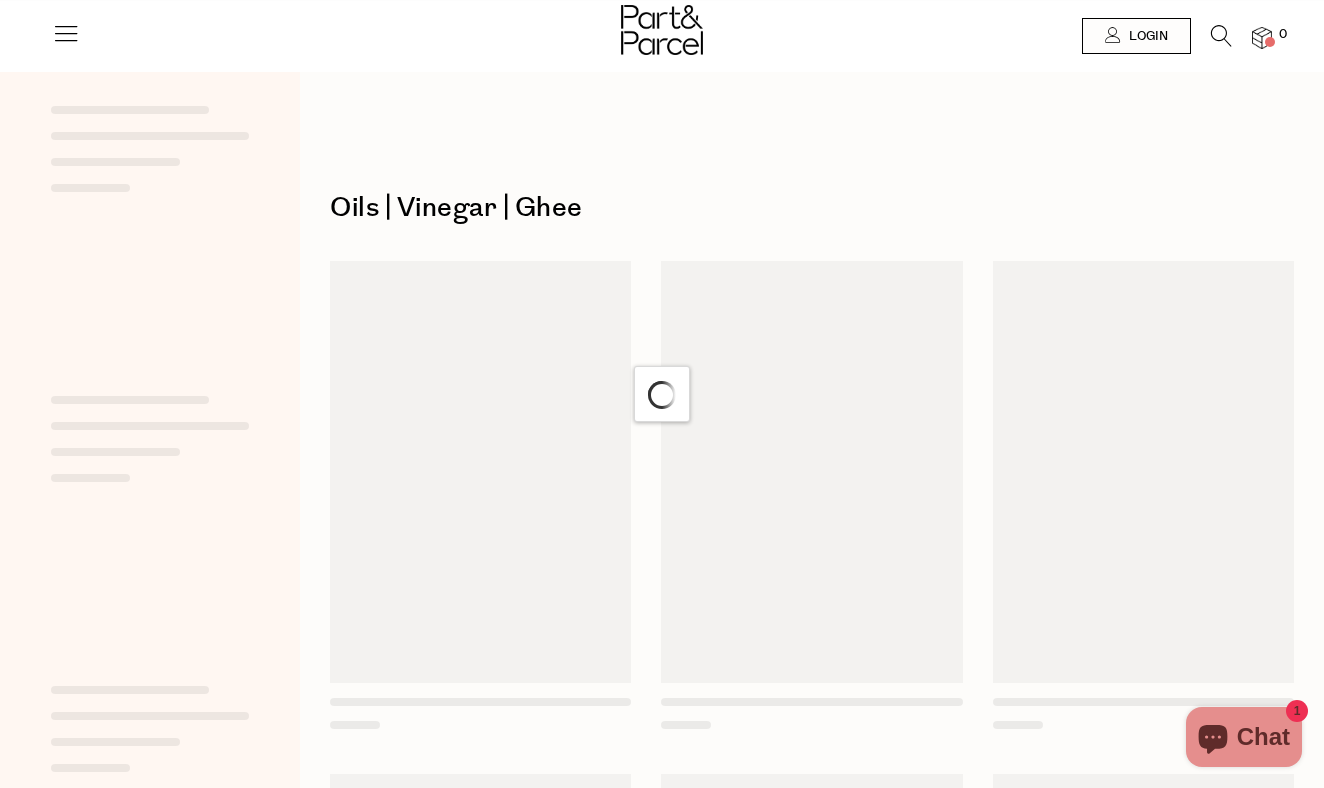 scroll, scrollTop: 0, scrollLeft: 0, axis: both 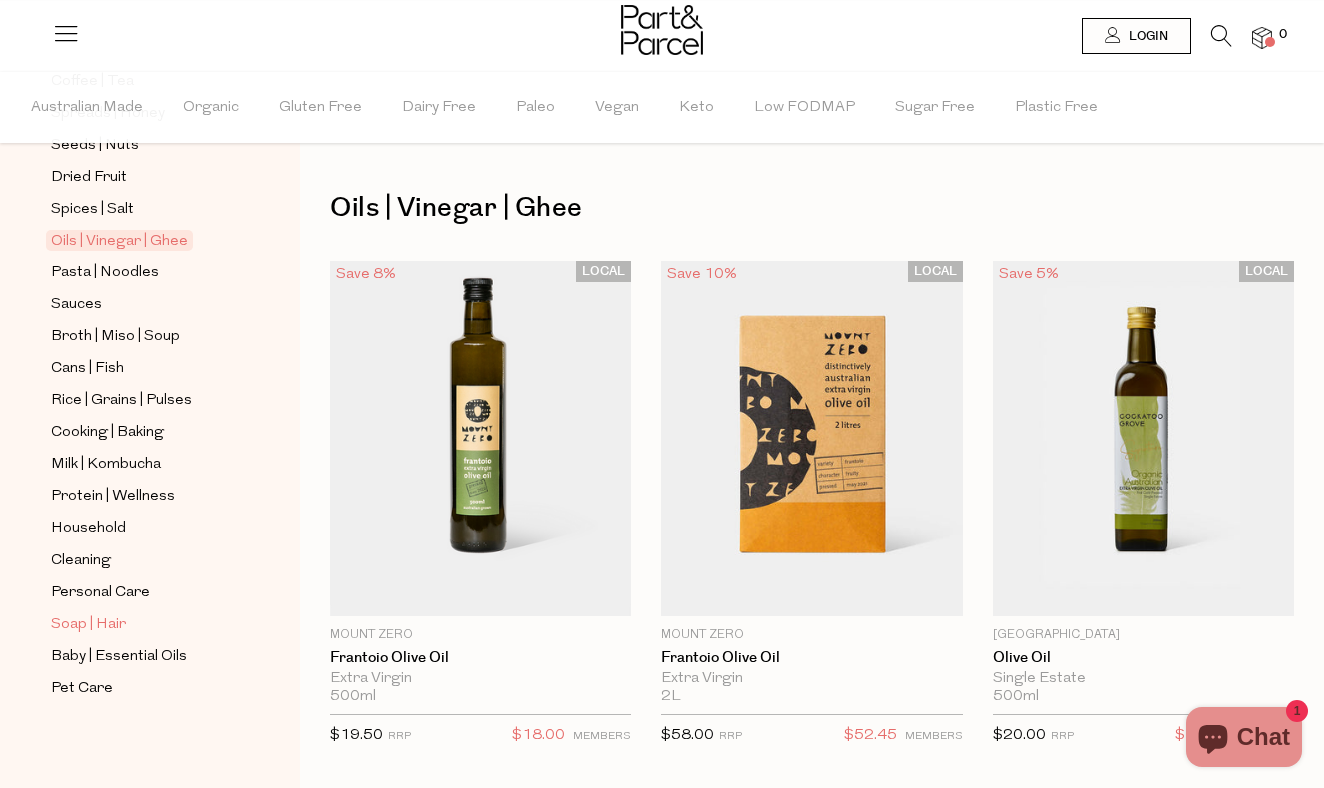 click on "Soap | Hair" at bounding box center (88, 625) 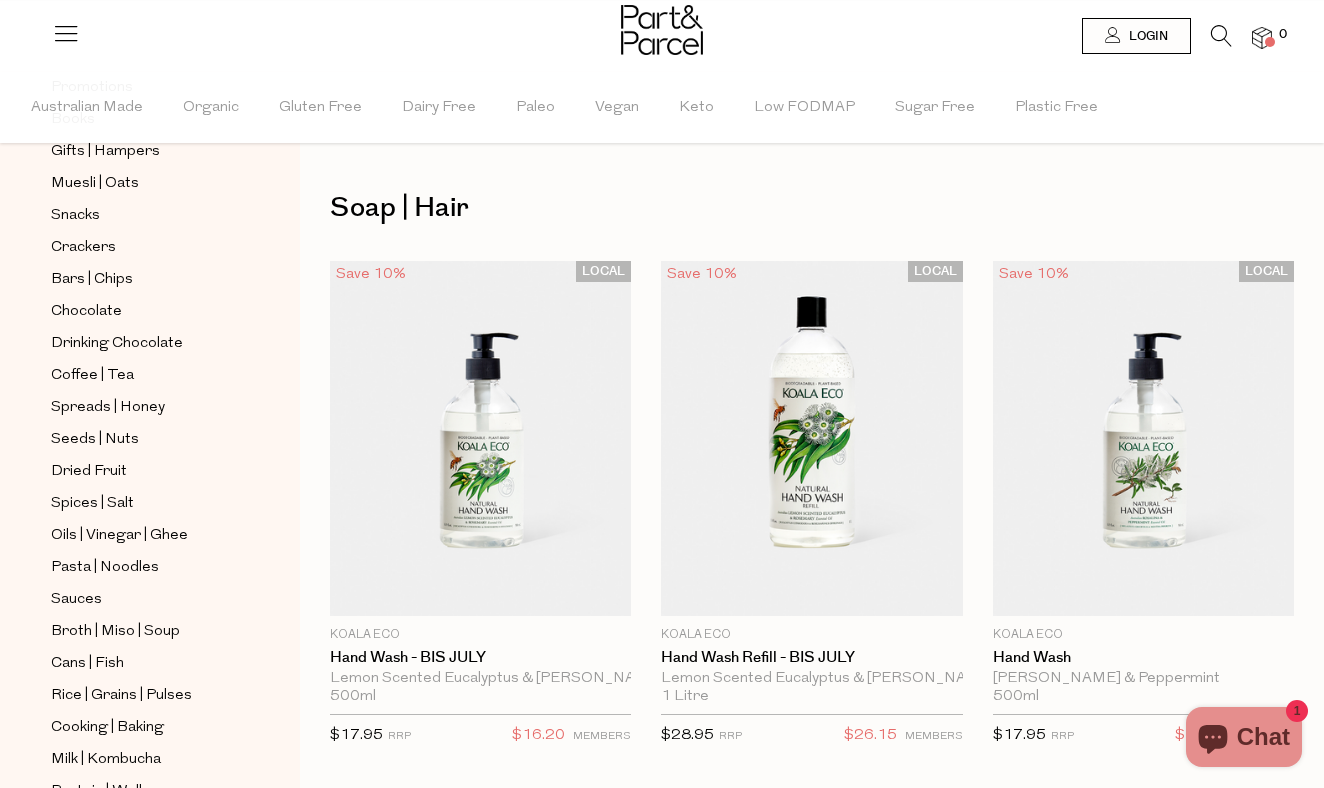 scroll, scrollTop: 244, scrollLeft: 0, axis: vertical 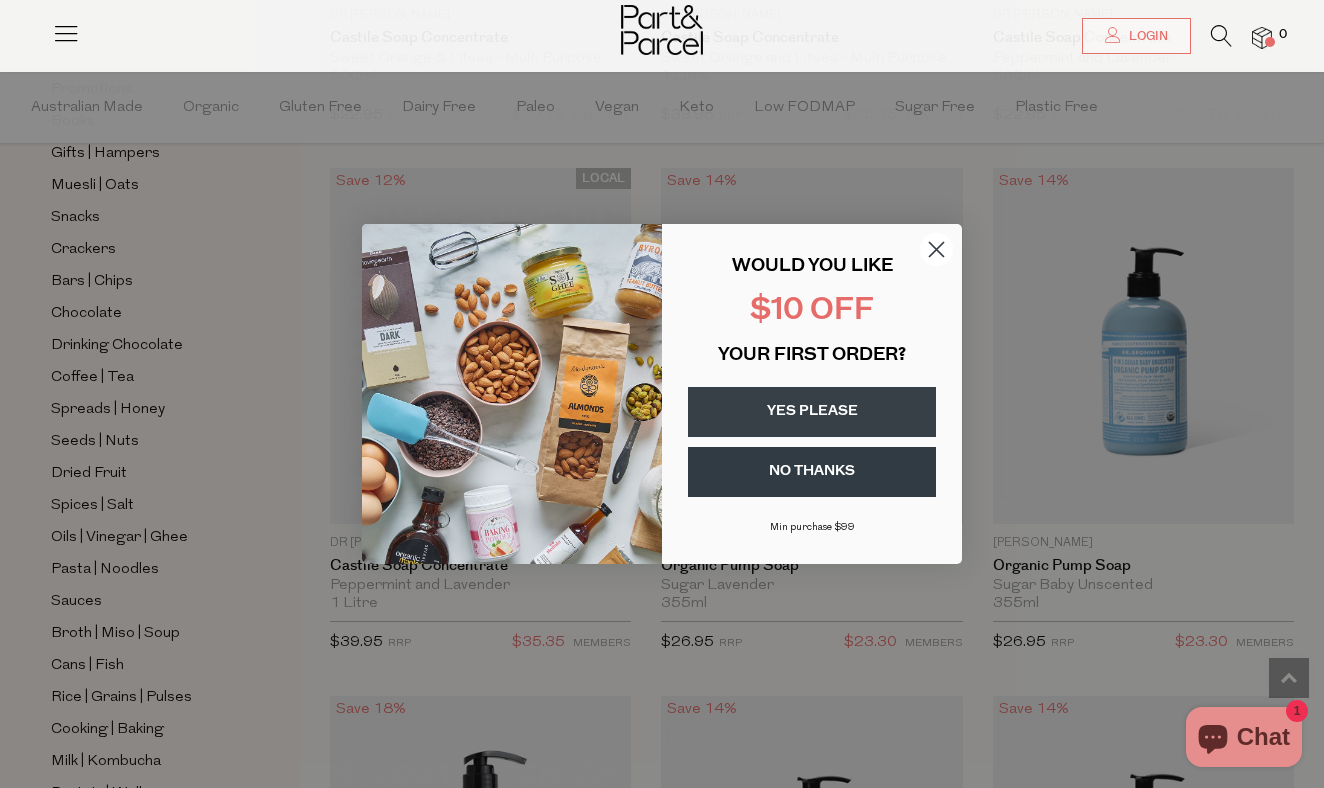 click 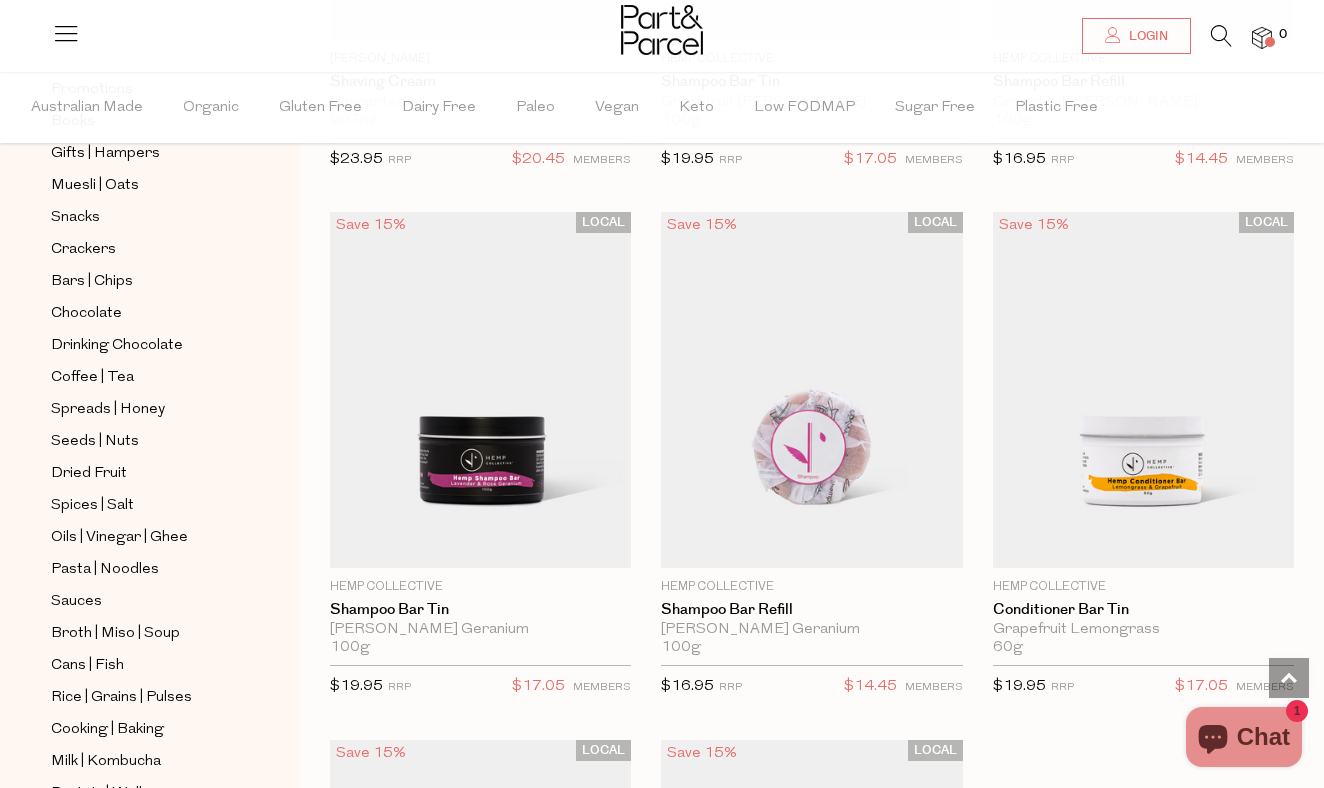scroll, scrollTop: 8127, scrollLeft: 0, axis: vertical 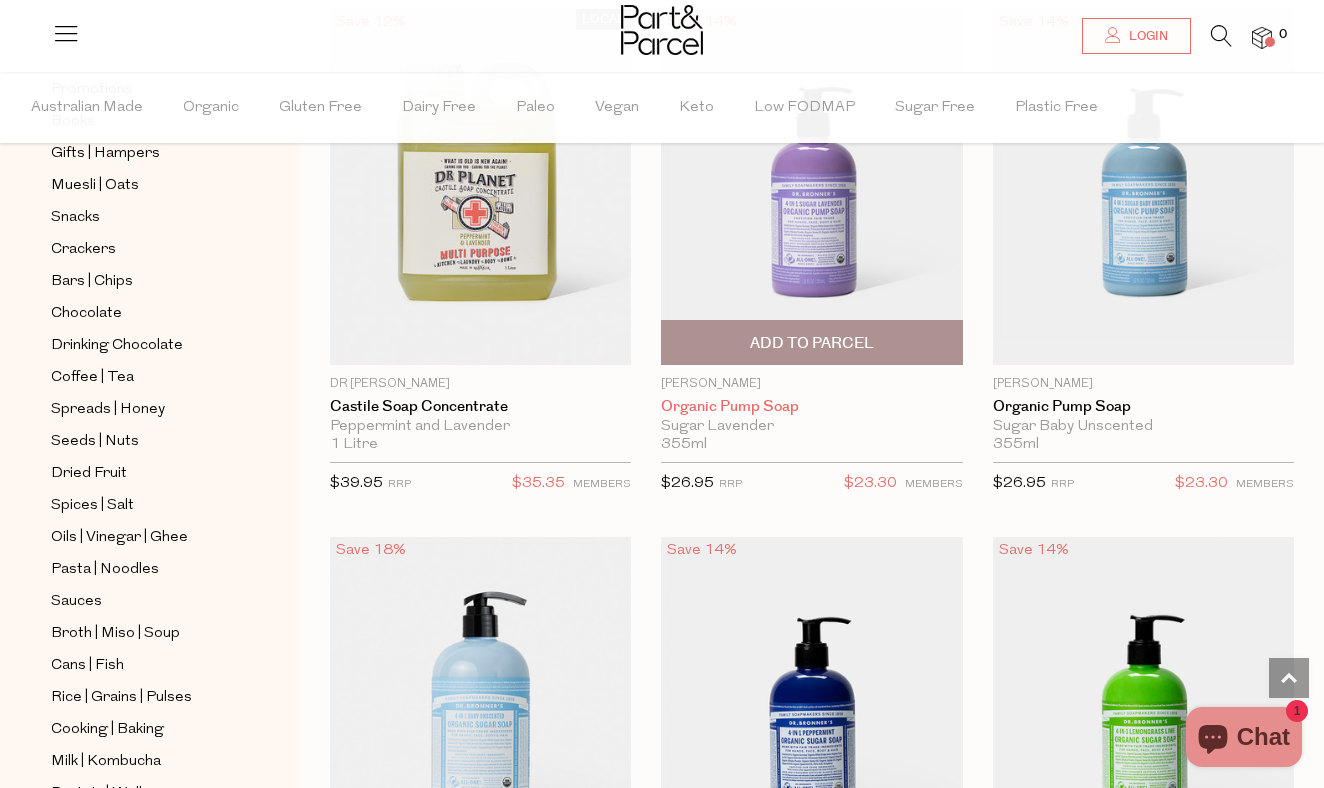 click on "Organic Pump Soap" at bounding box center (811, 407) 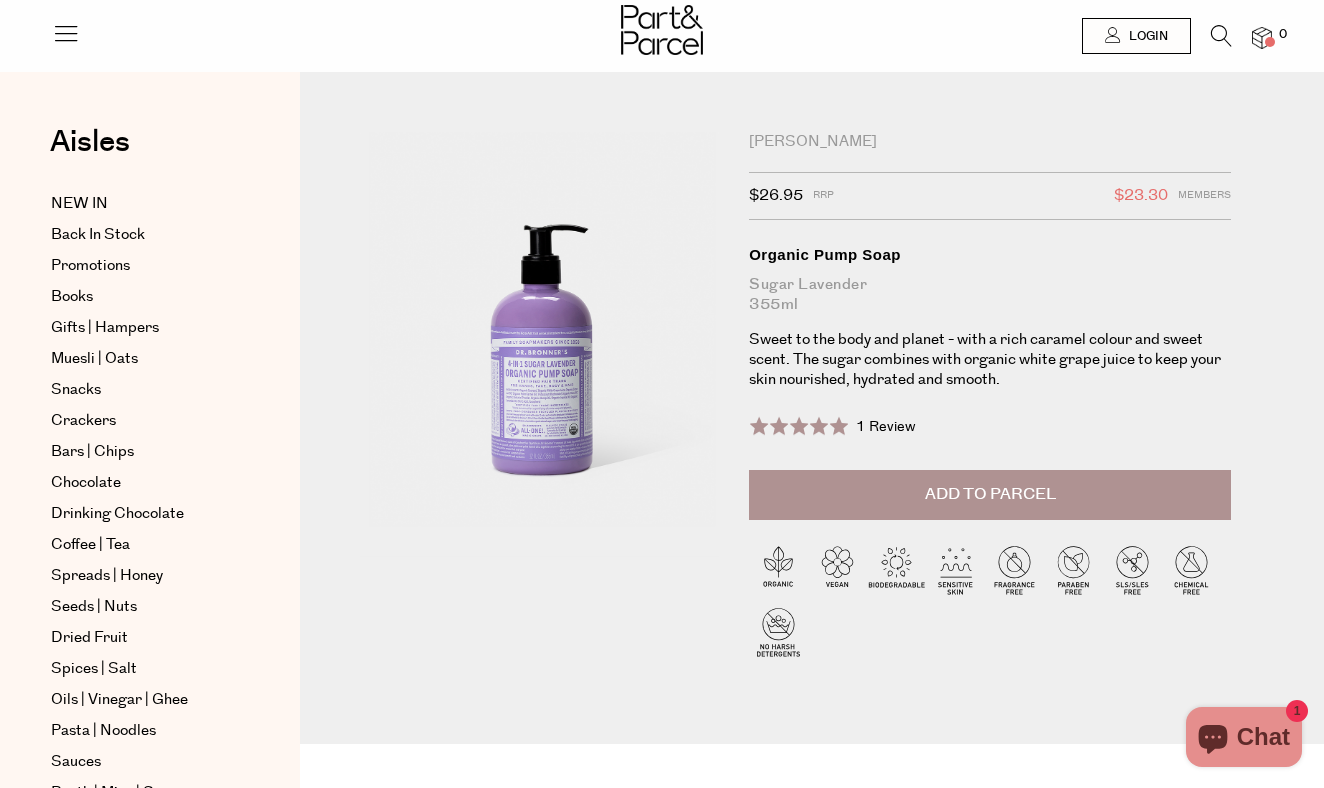 scroll, scrollTop: 0, scrollLeft: 0, axis: both 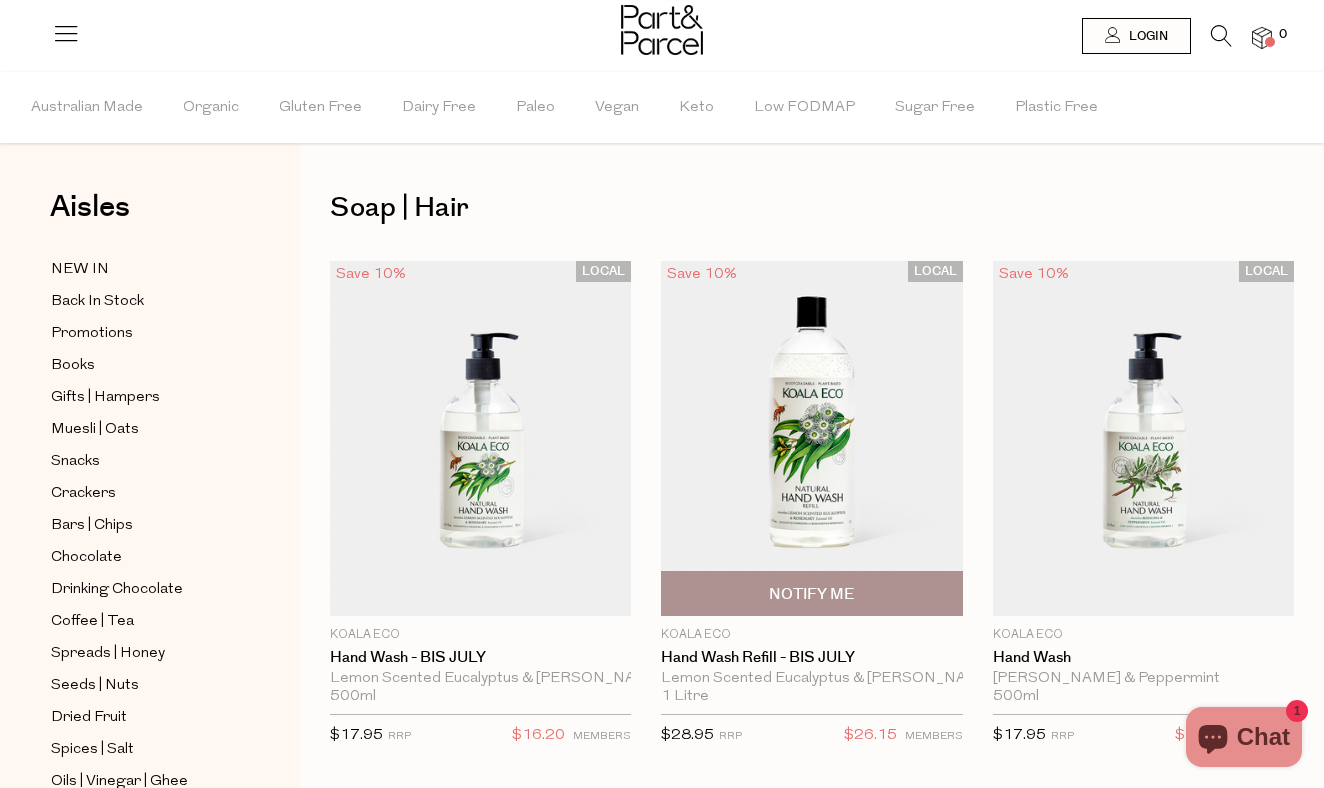 click at bounding box center [811, 439] 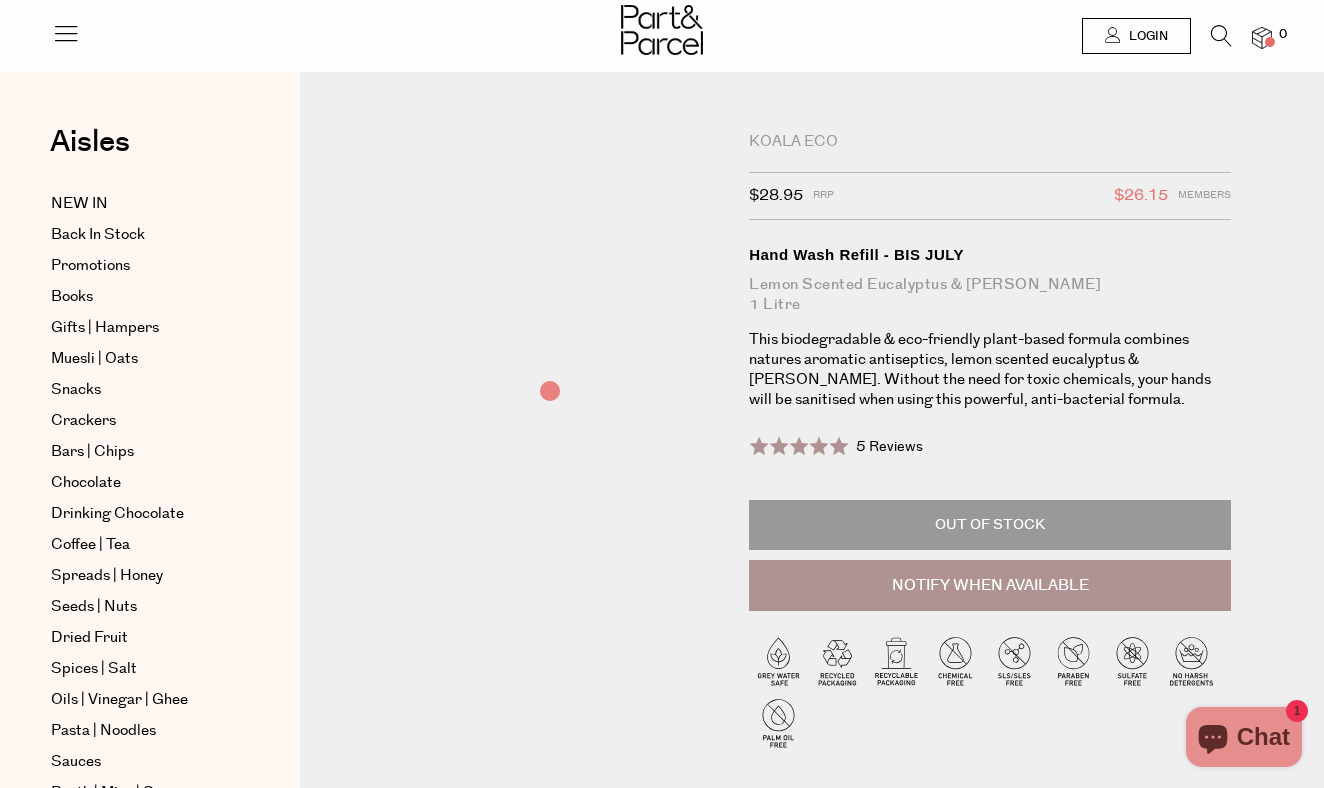 scroll, scrollTop: 0, scrollLeft: 0, axis: both 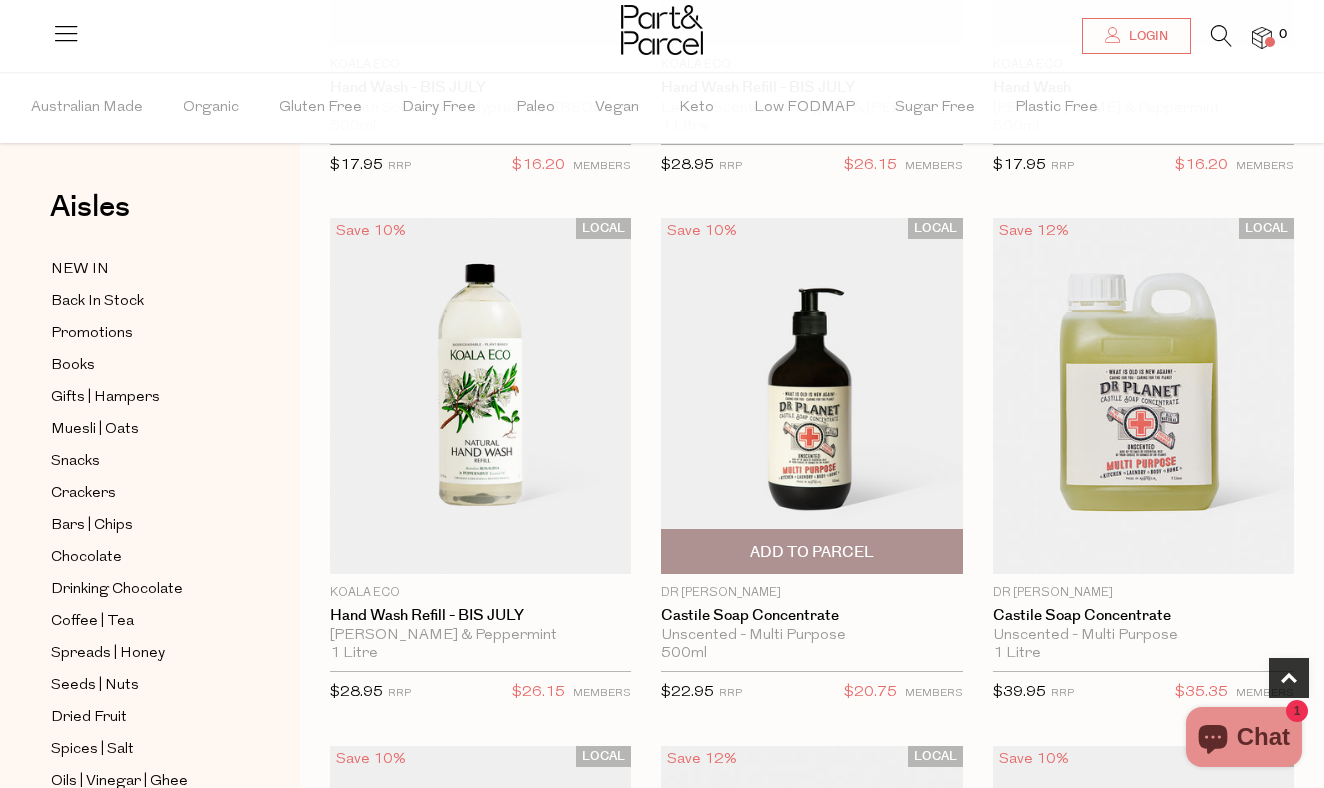 click at bounding box center [811, 396] 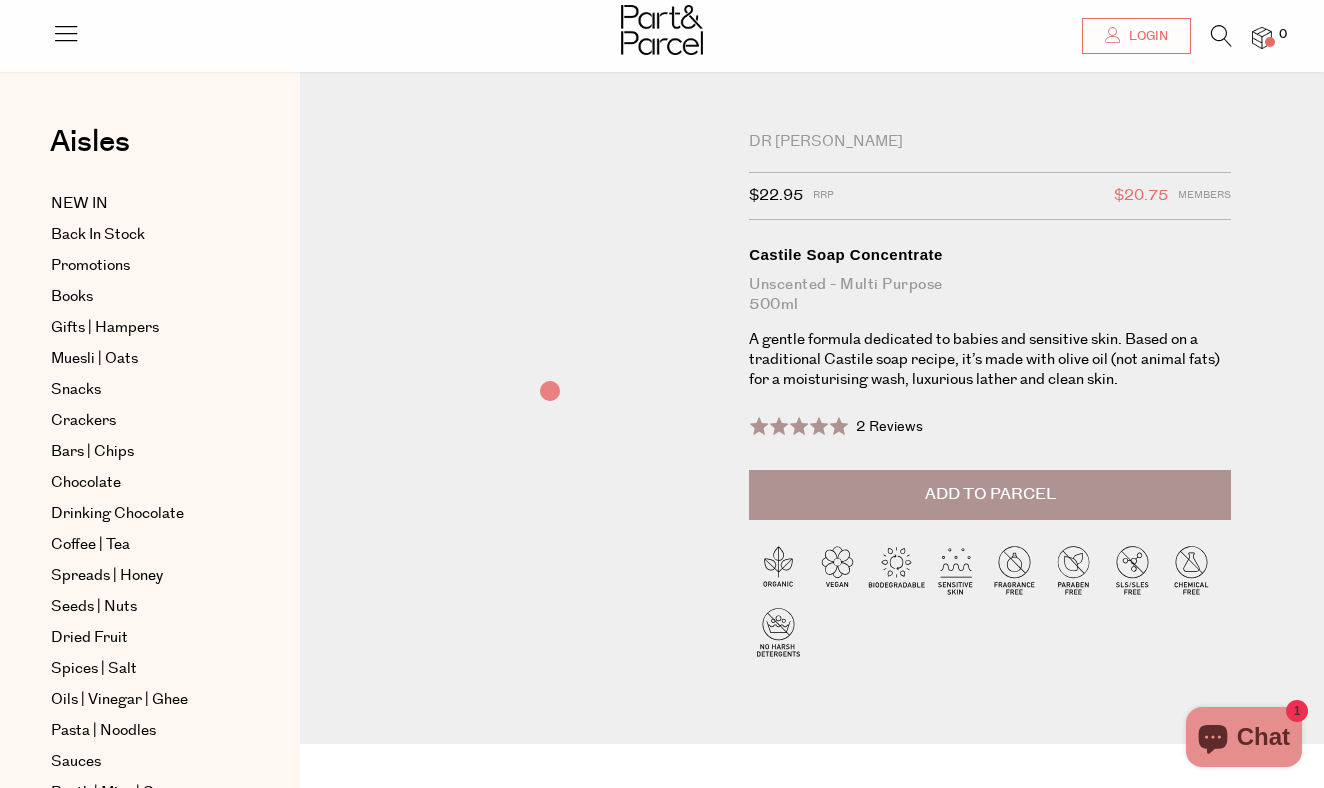 scroll, scrollTop: 43, scrollLeft: 0, axis: vertical 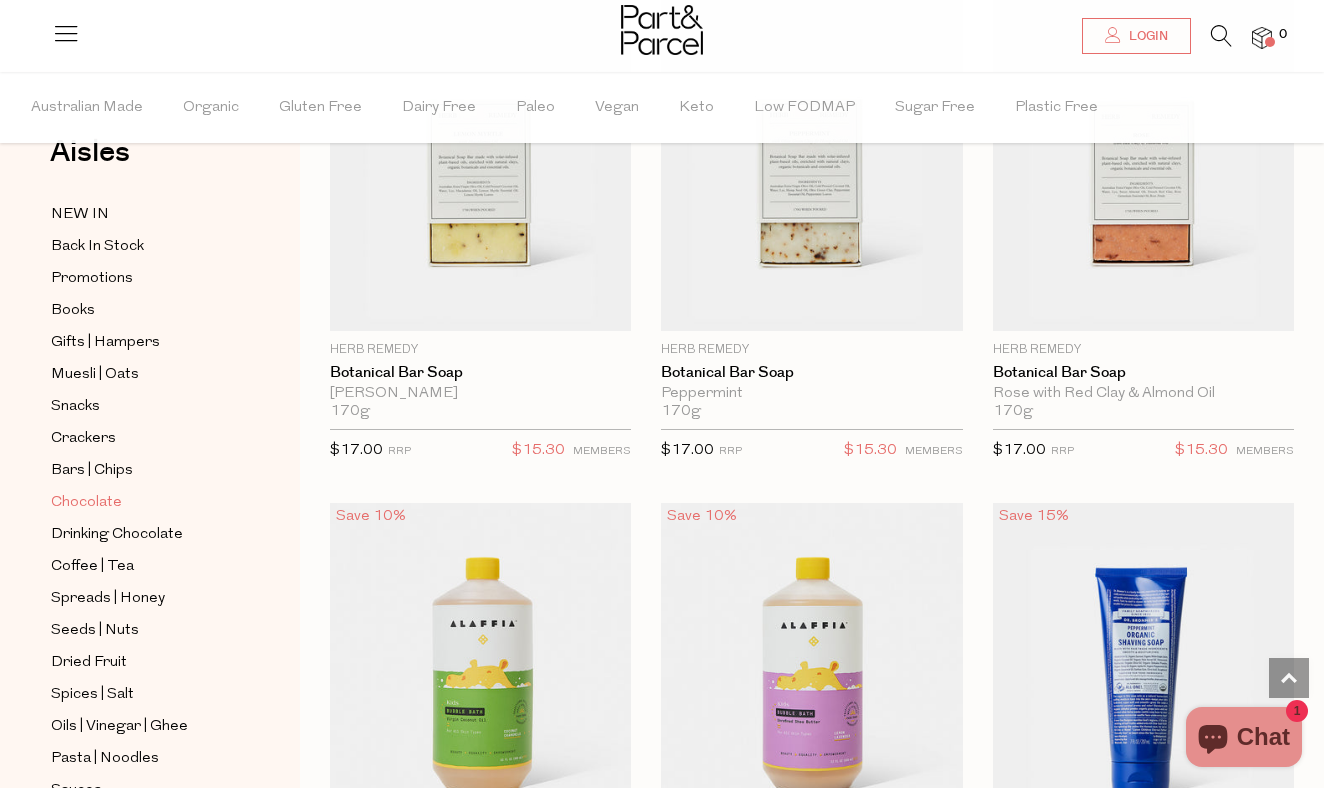 click on "Chocolate" at bounding box center [86, 503] 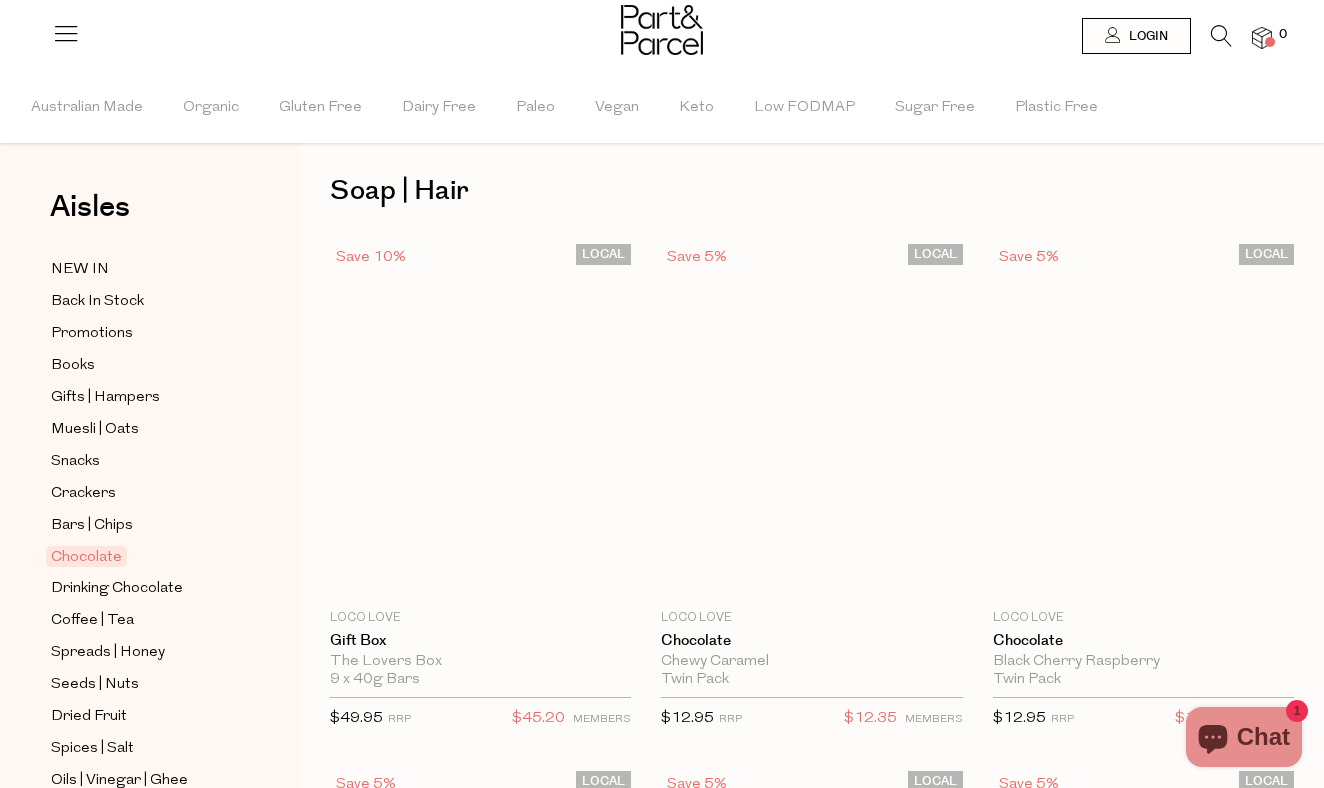 scroll, scrollTop: 0, scrollLeft: 0, axis: both 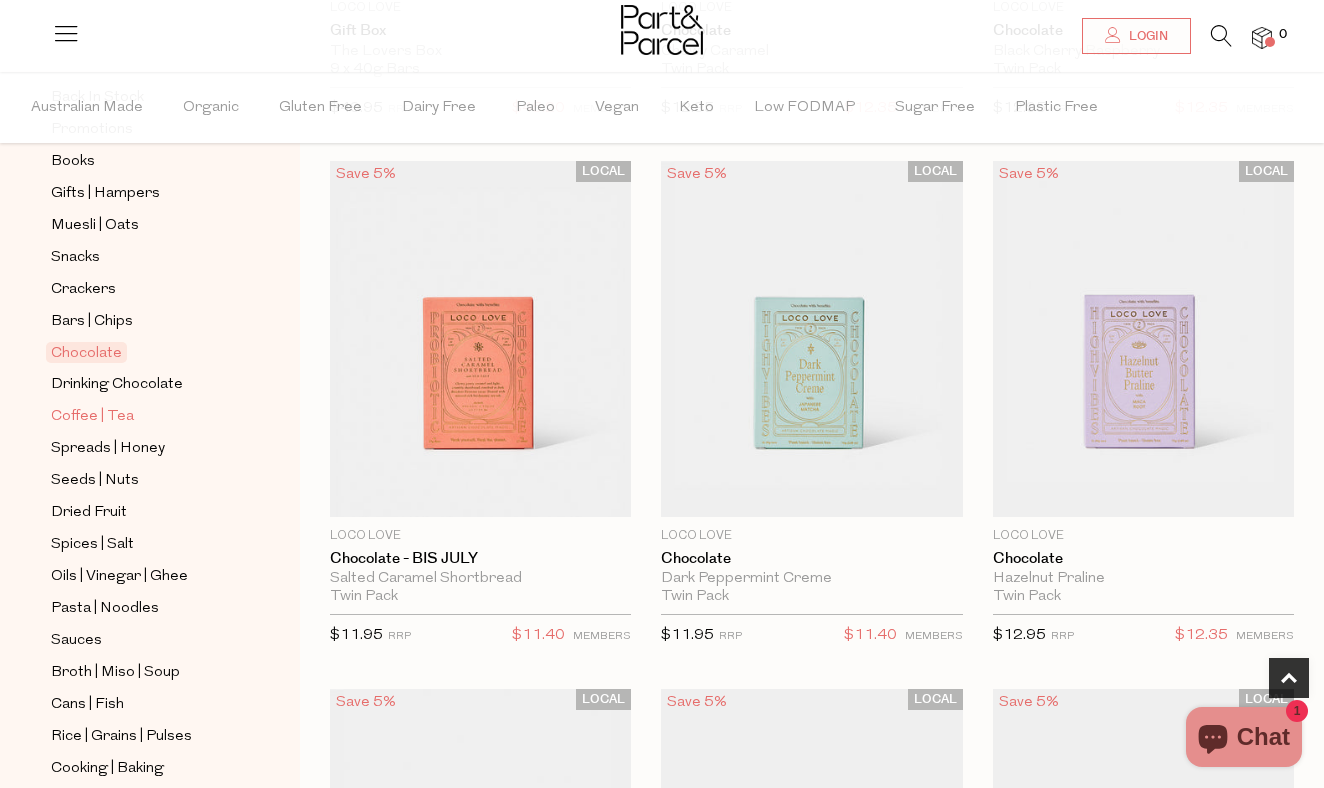 click on "Coffee | Tea" at bounding box center (92, 417) 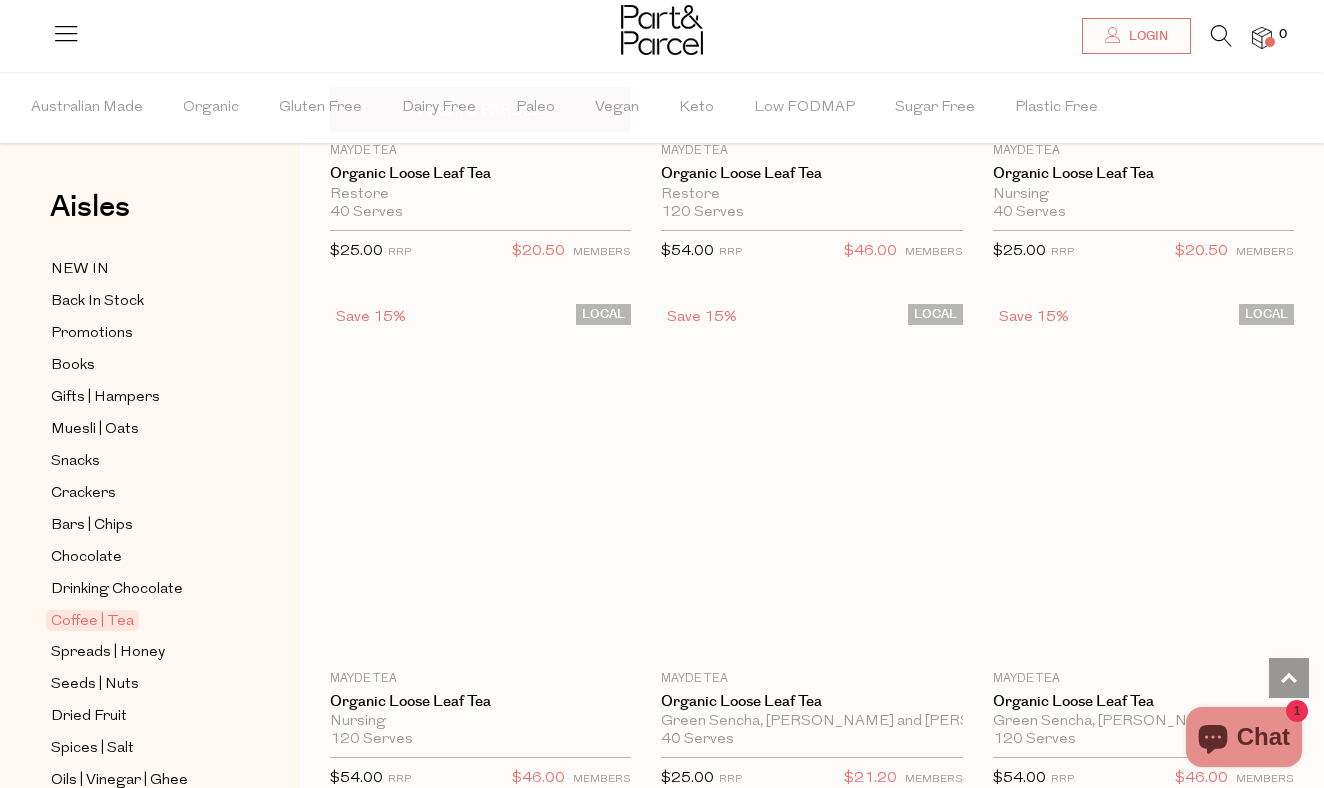 scroll, scrollTop: 7991, scrollLeft: 0, axis: vertical 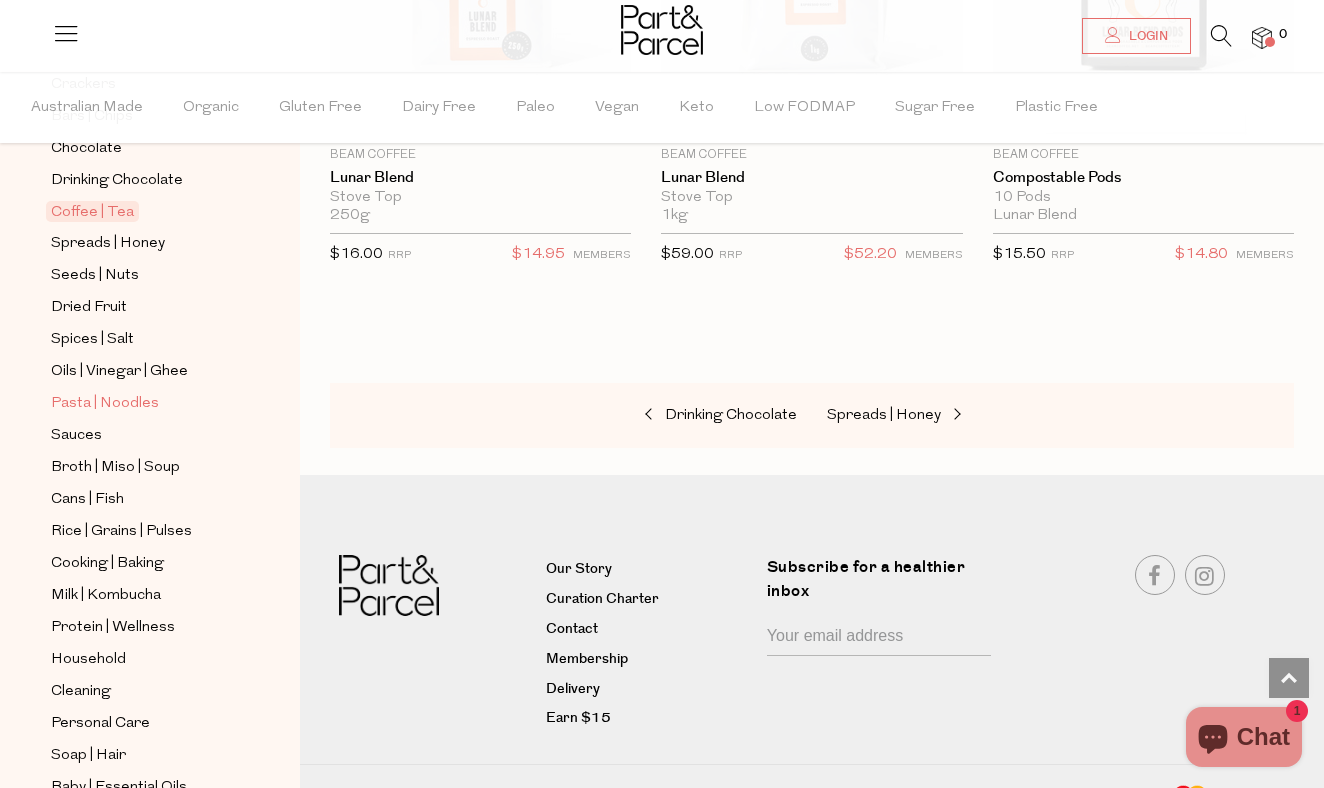 click on "Pasta | Noodles" at bounding box center [105, 404] 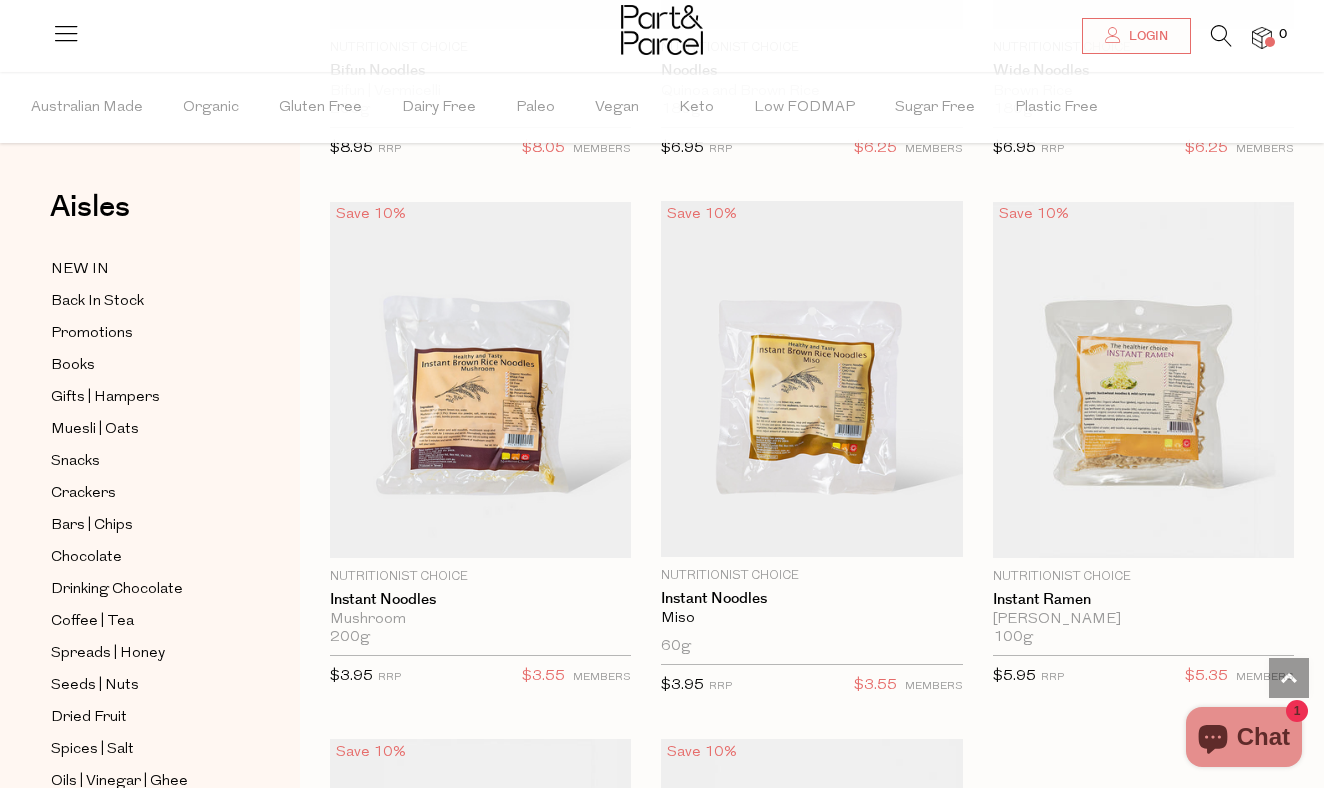 scroll, scrollTop: 8048, scrollLeft: 0, axis: vertical 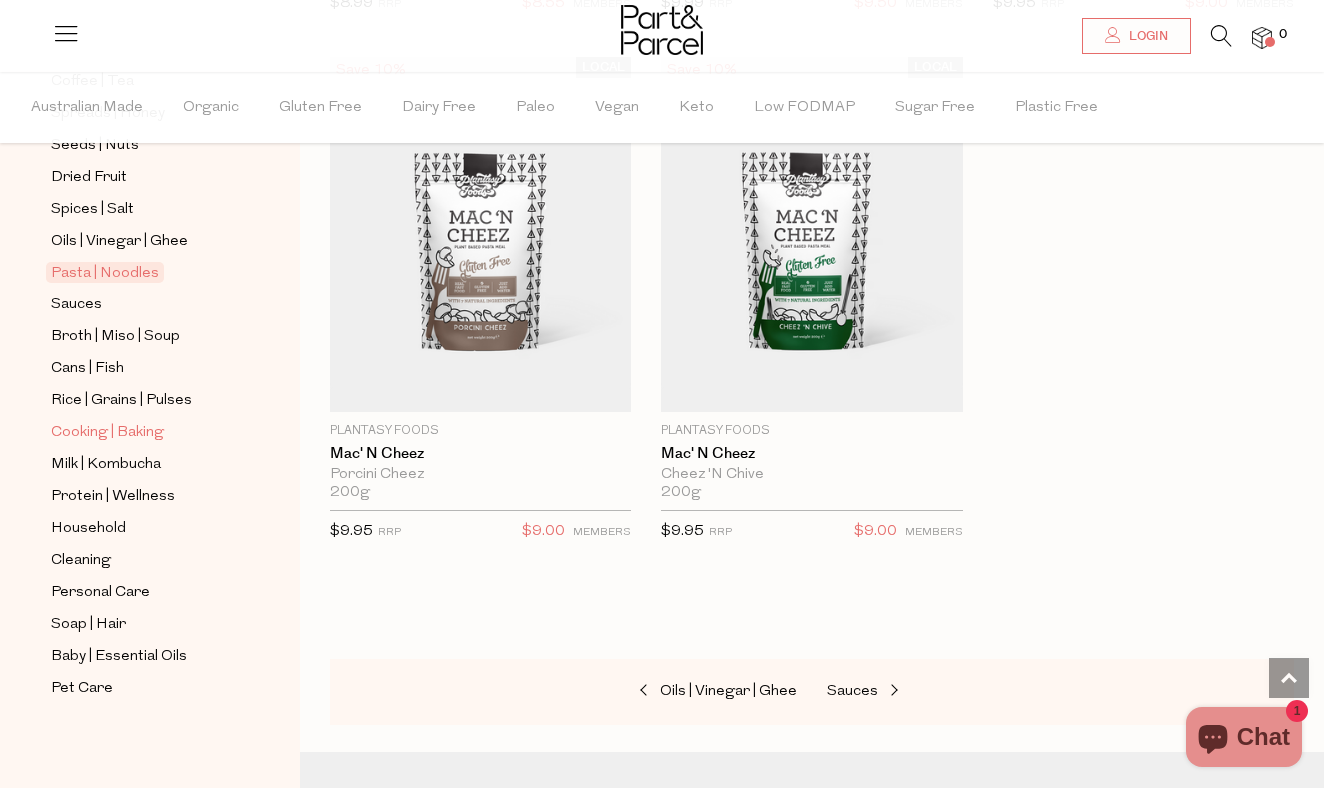 click on "Cooking | Baking" at bounding box center (107, 433) 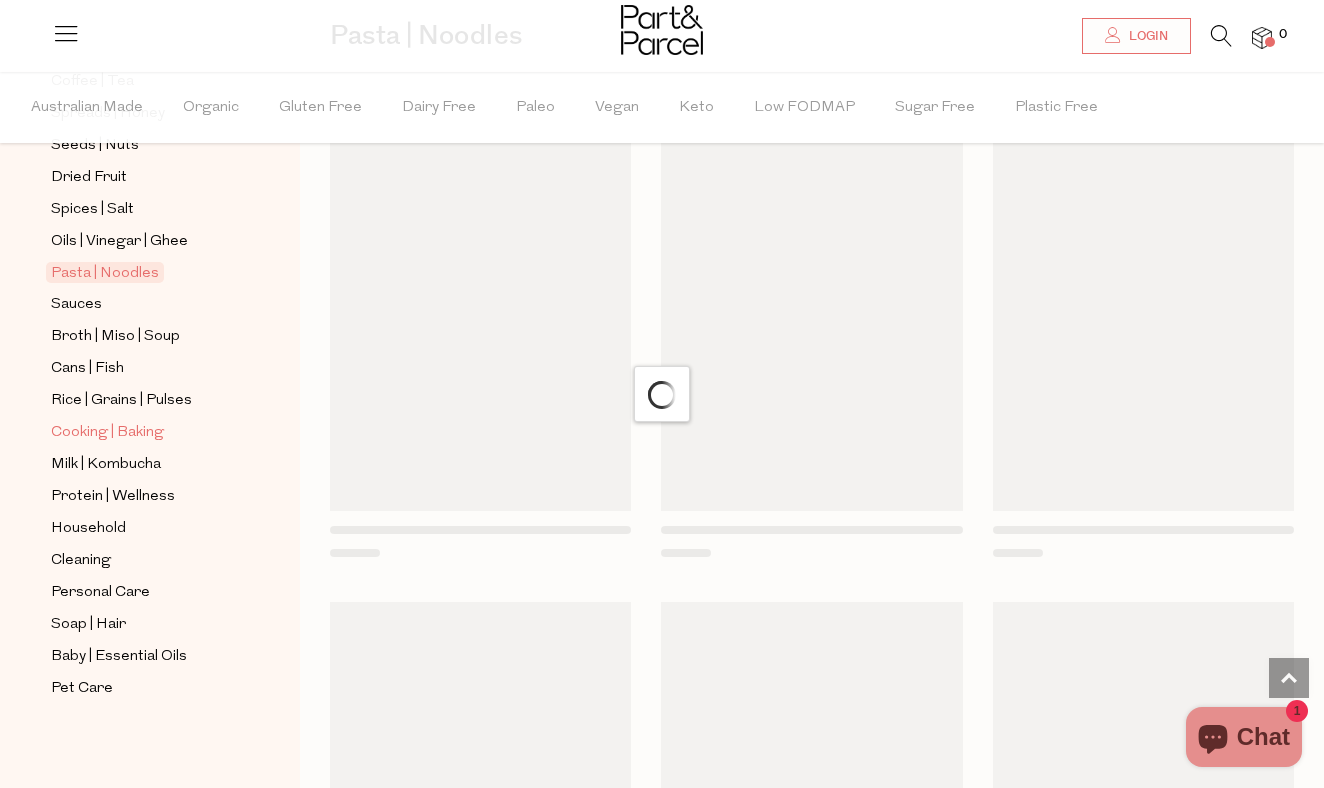 scroll, scrollTop: 0, scrollLeft: 0, axis: both 